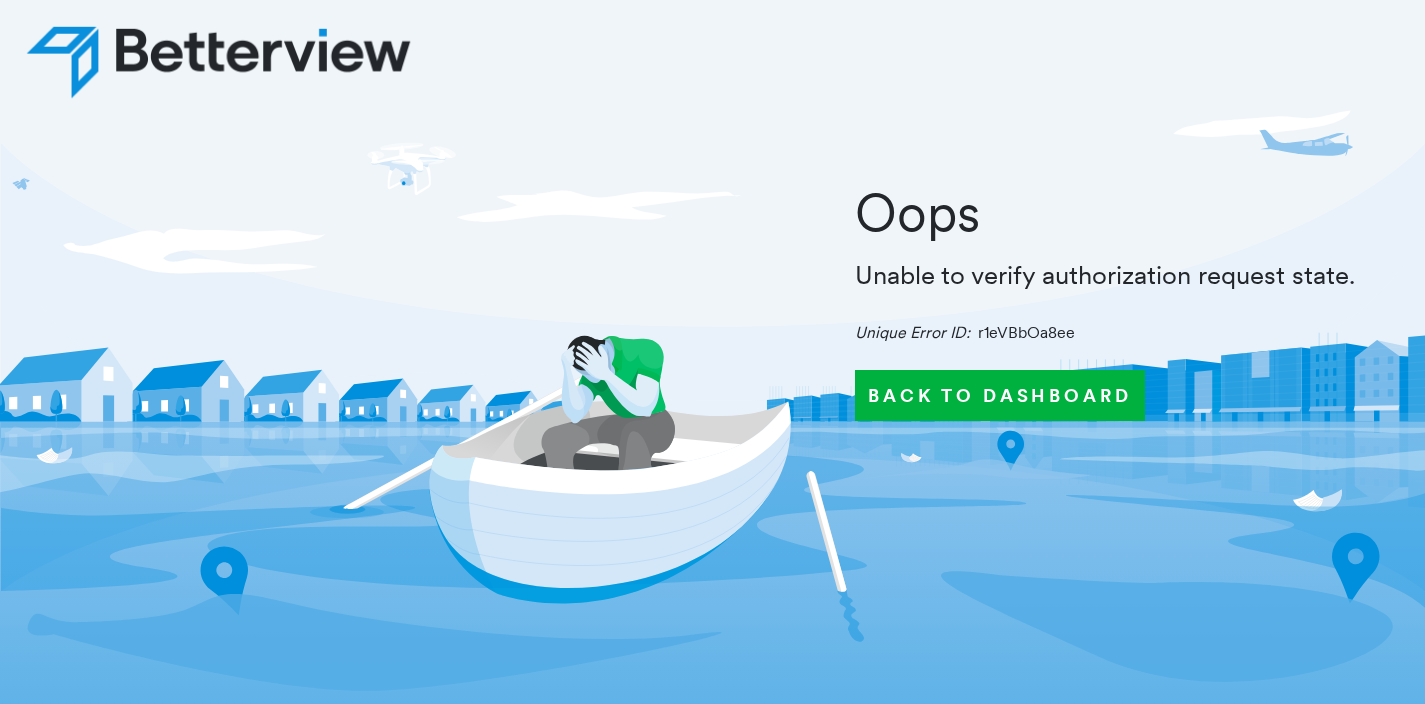 scroll, scrollTop: 0, scrollLeft: 0, axis: both 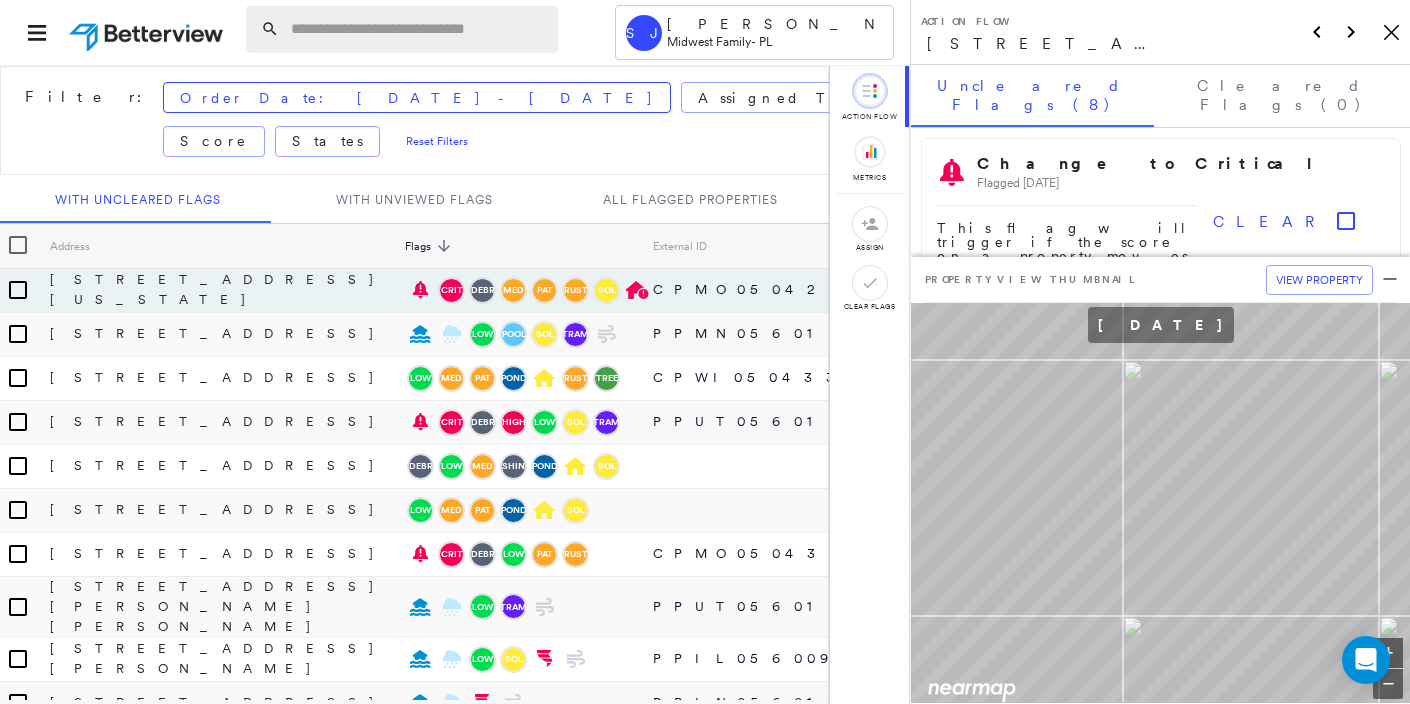 paste on "**********" 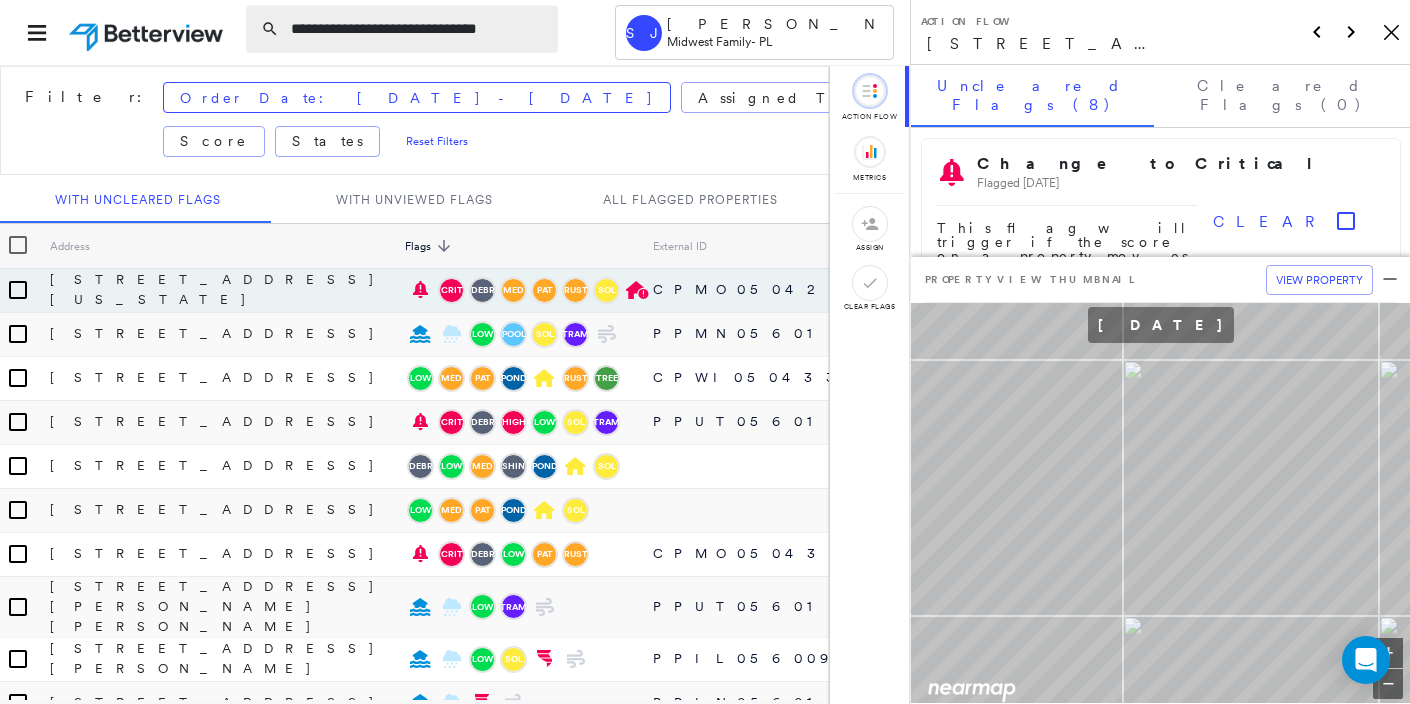 click on "**********" at bounding box center (418, 29) 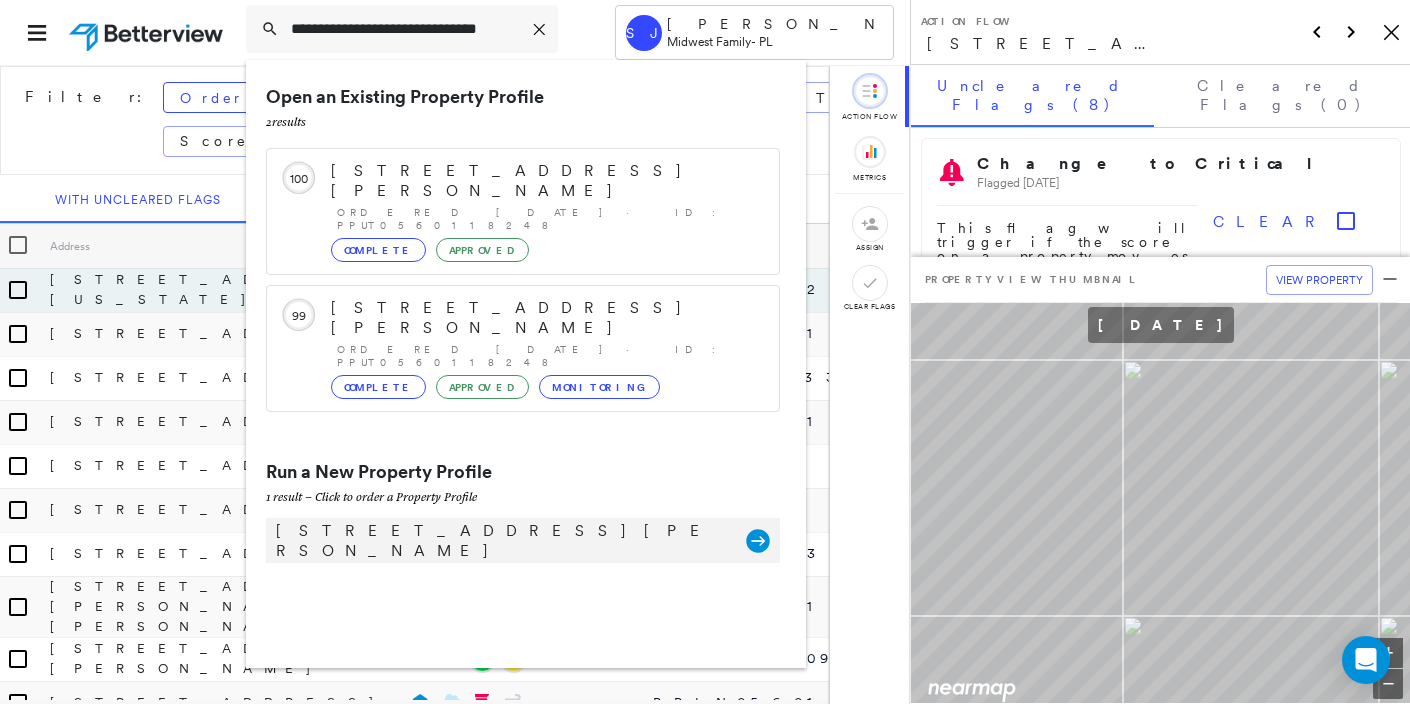 type on "**********" 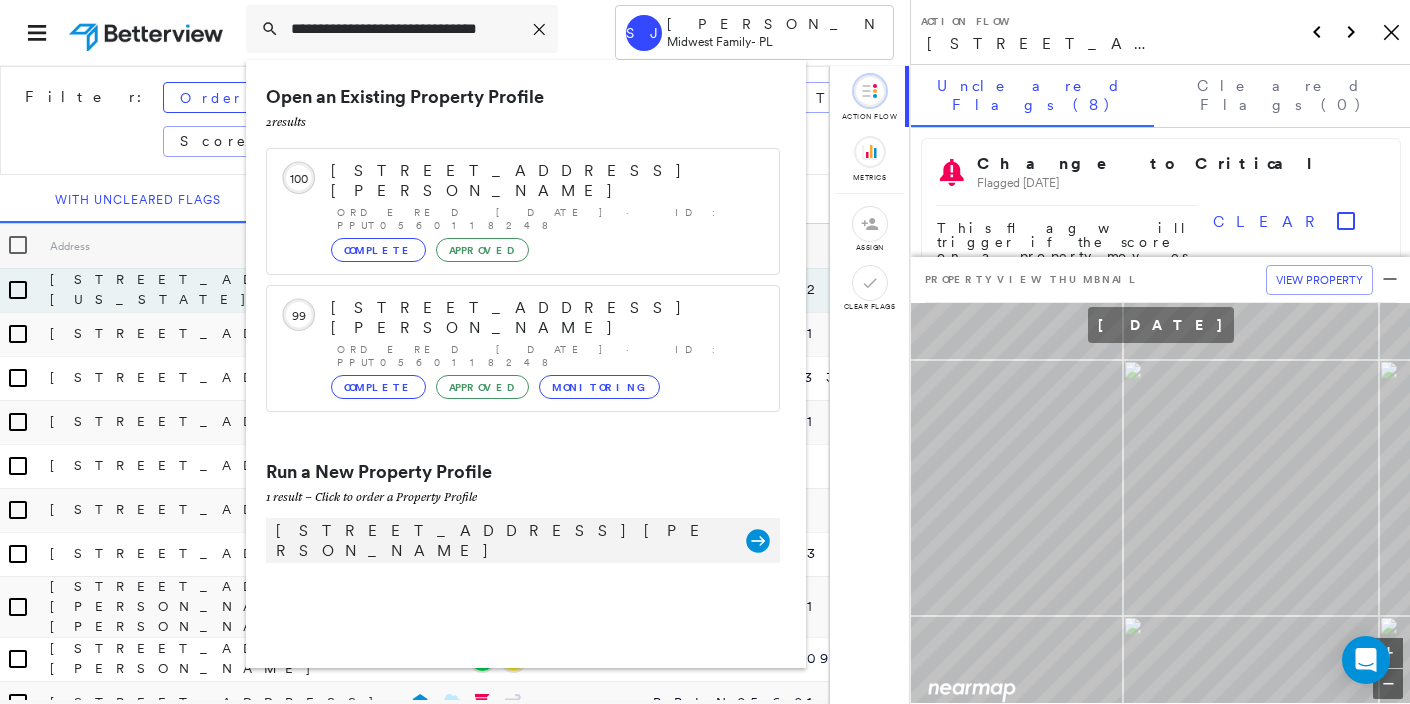 click 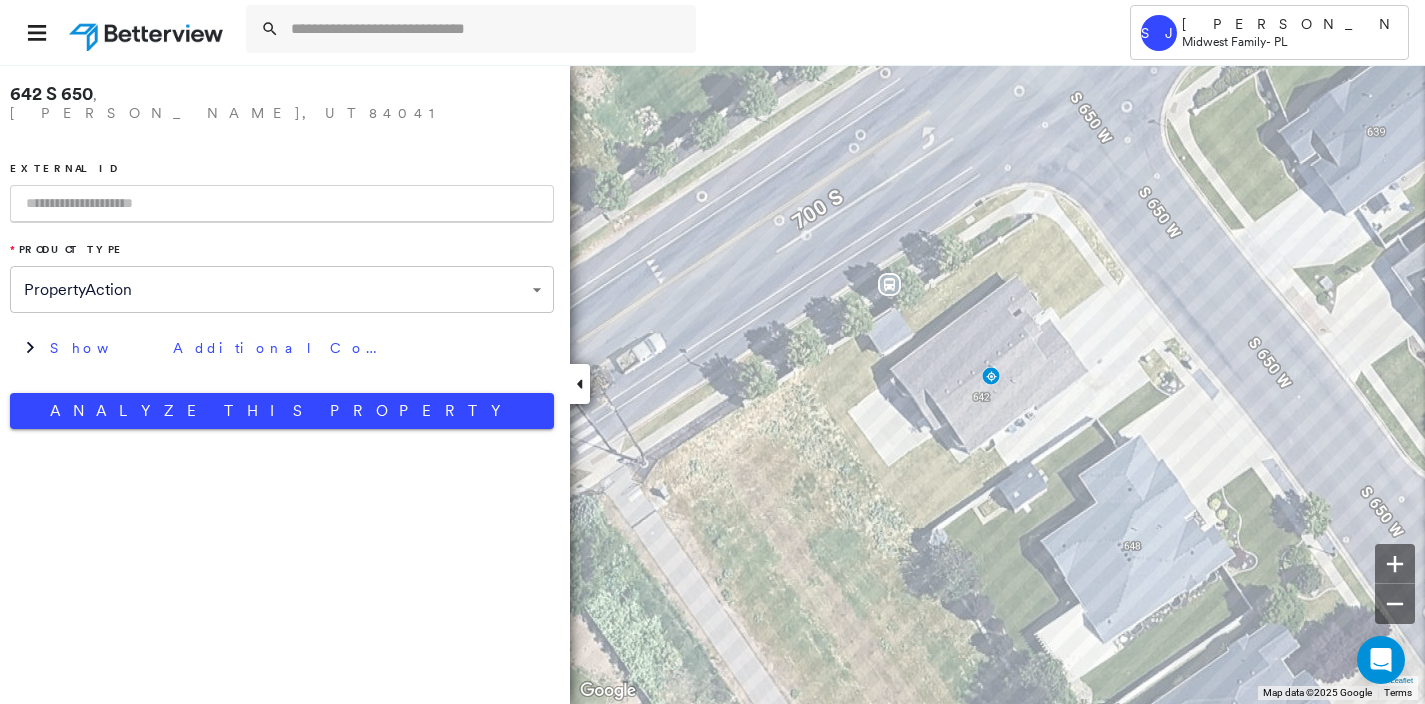 click at bounding box center (282, 204) 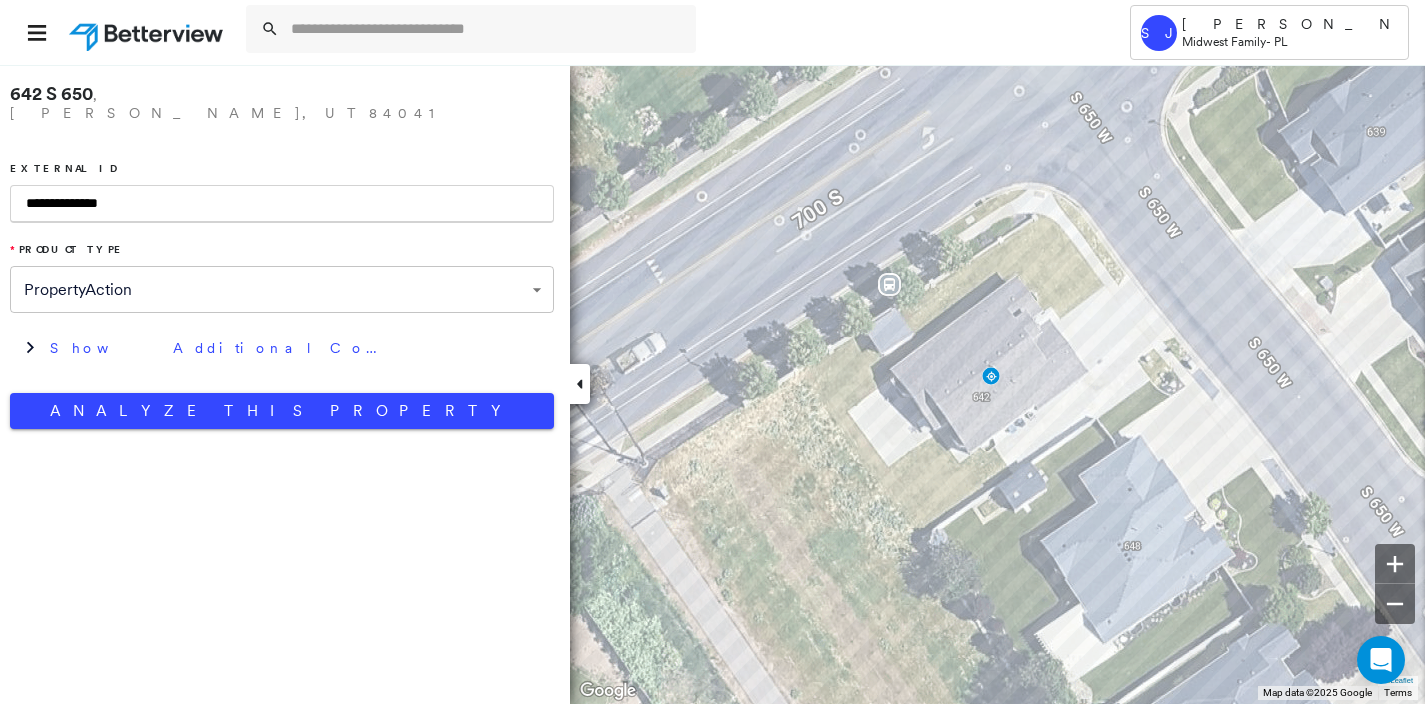 type on "**********" 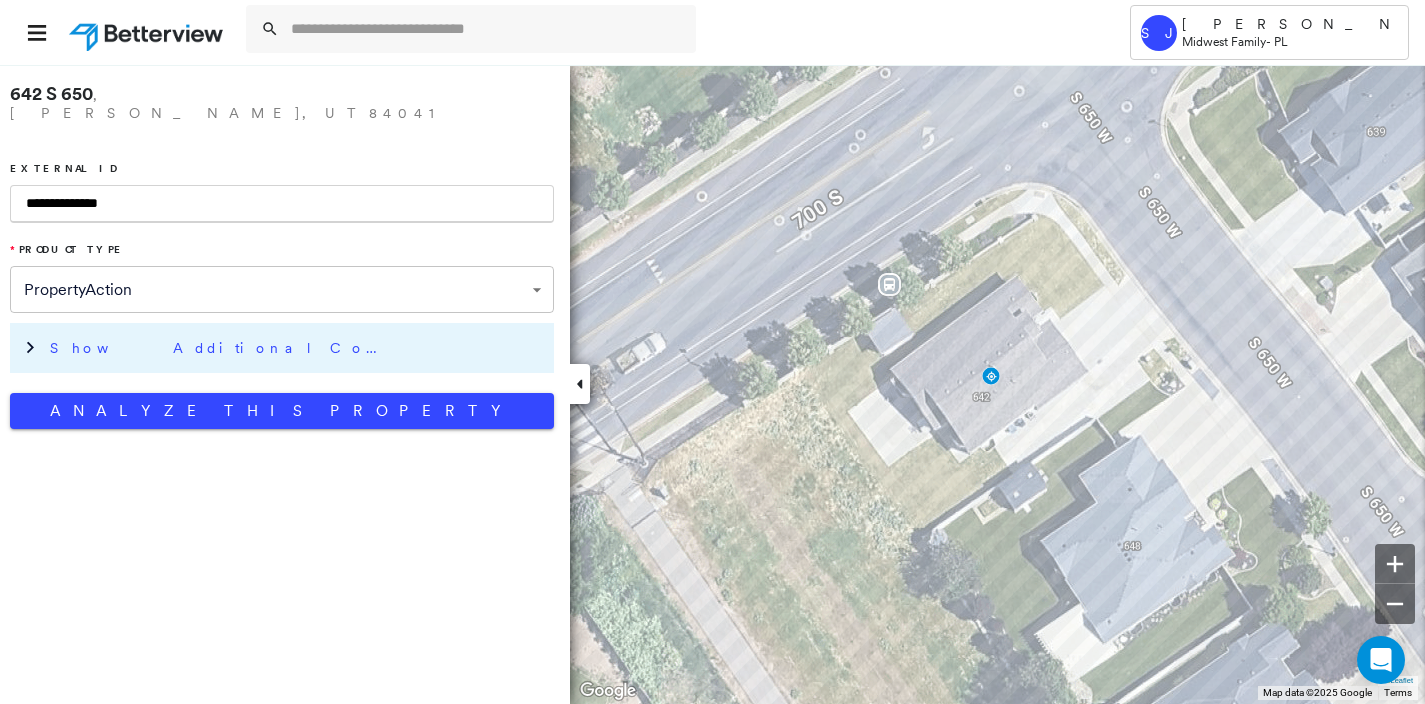 click on "Show Additional Company Data" at bounding box center [220, 348] 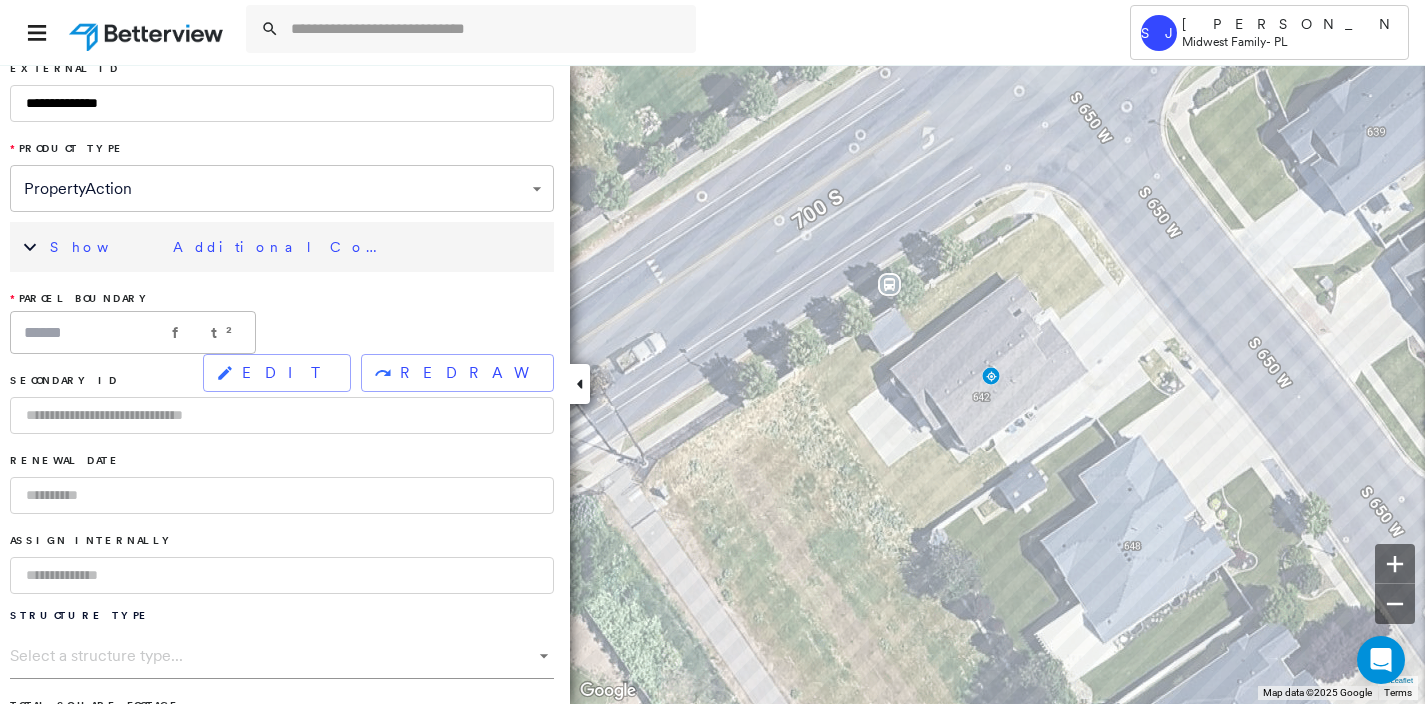 scroll, scrollTop: 200, scrollLeft: 0, axis: vertical 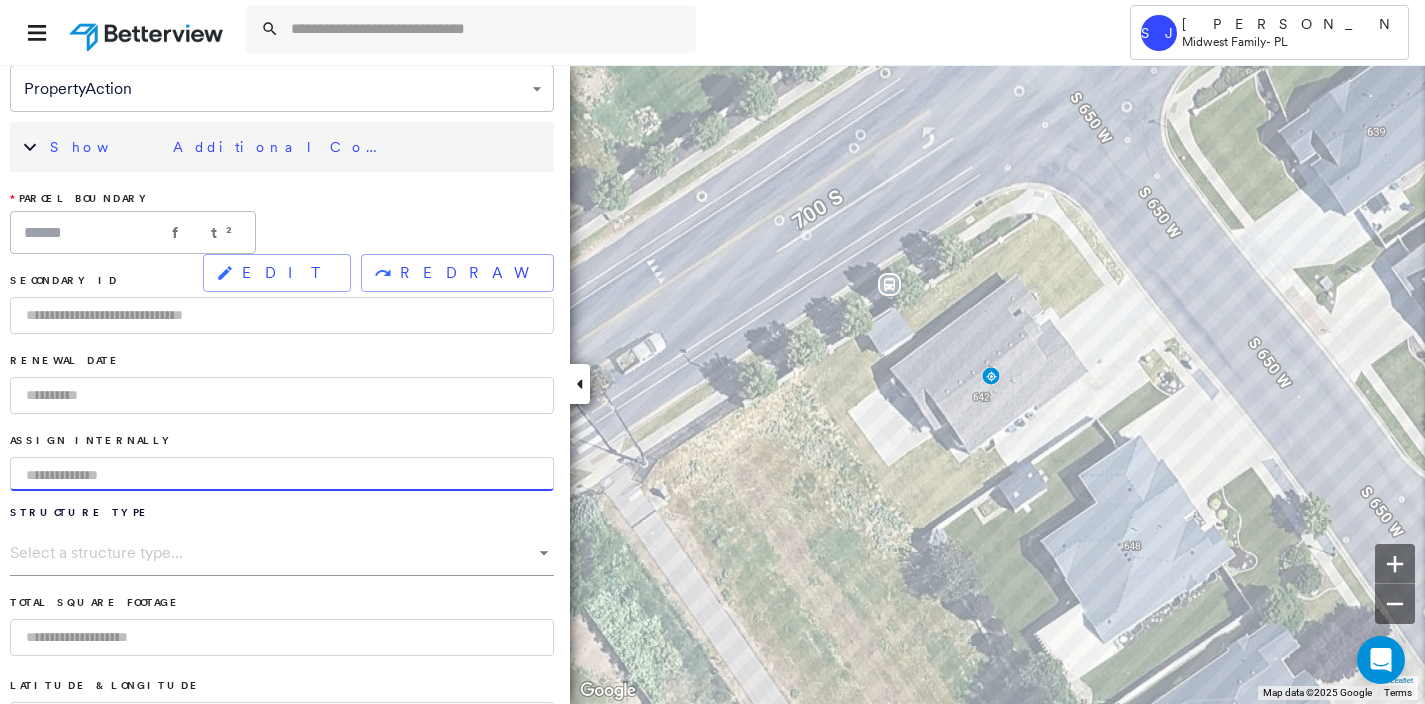 click at bounding box center [282, 474] 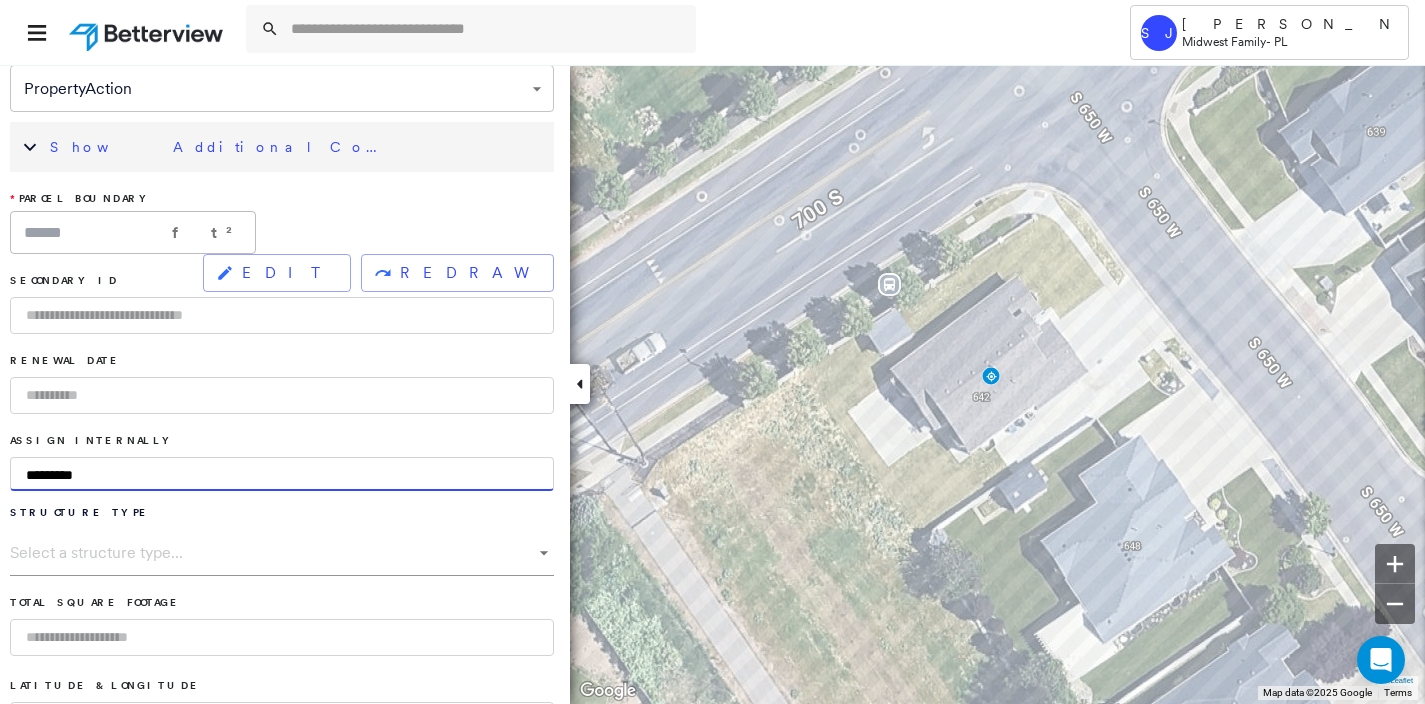 click on "*********" at bounding box center [282, 474] 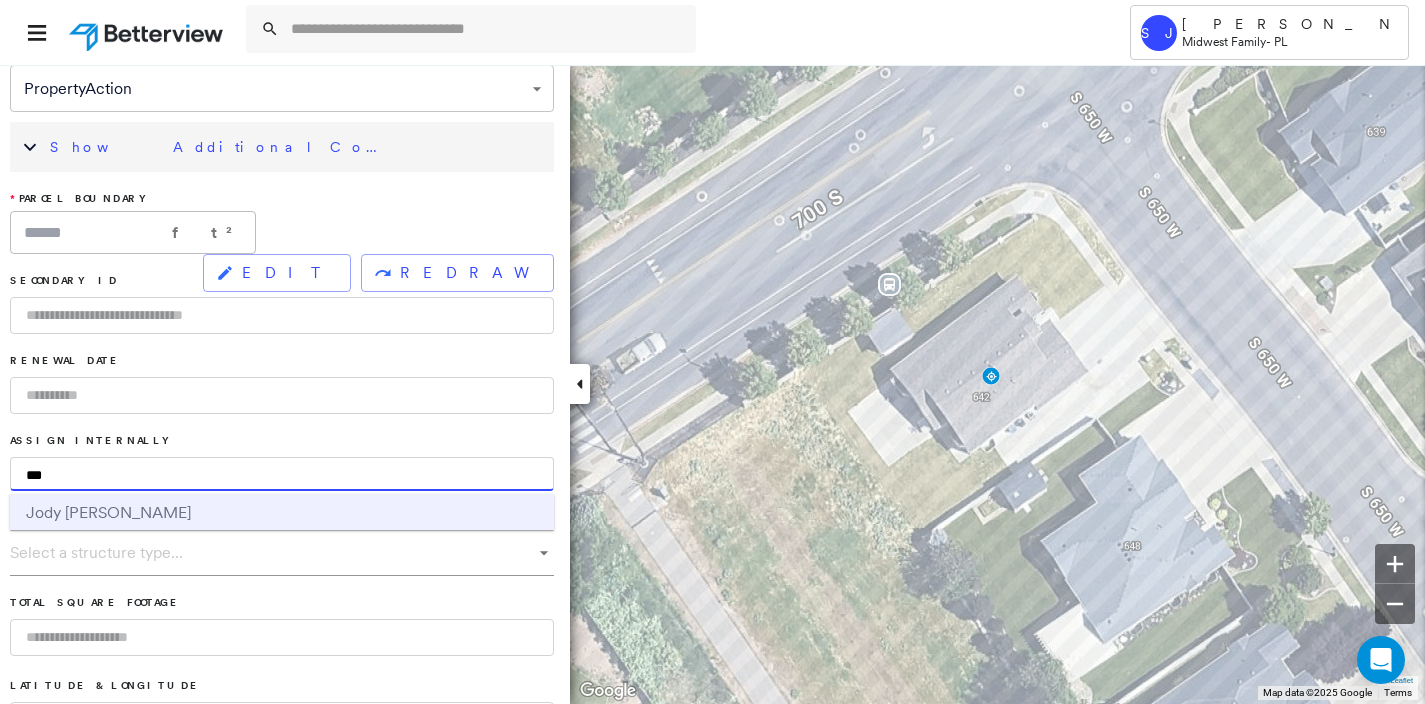 type on "***" 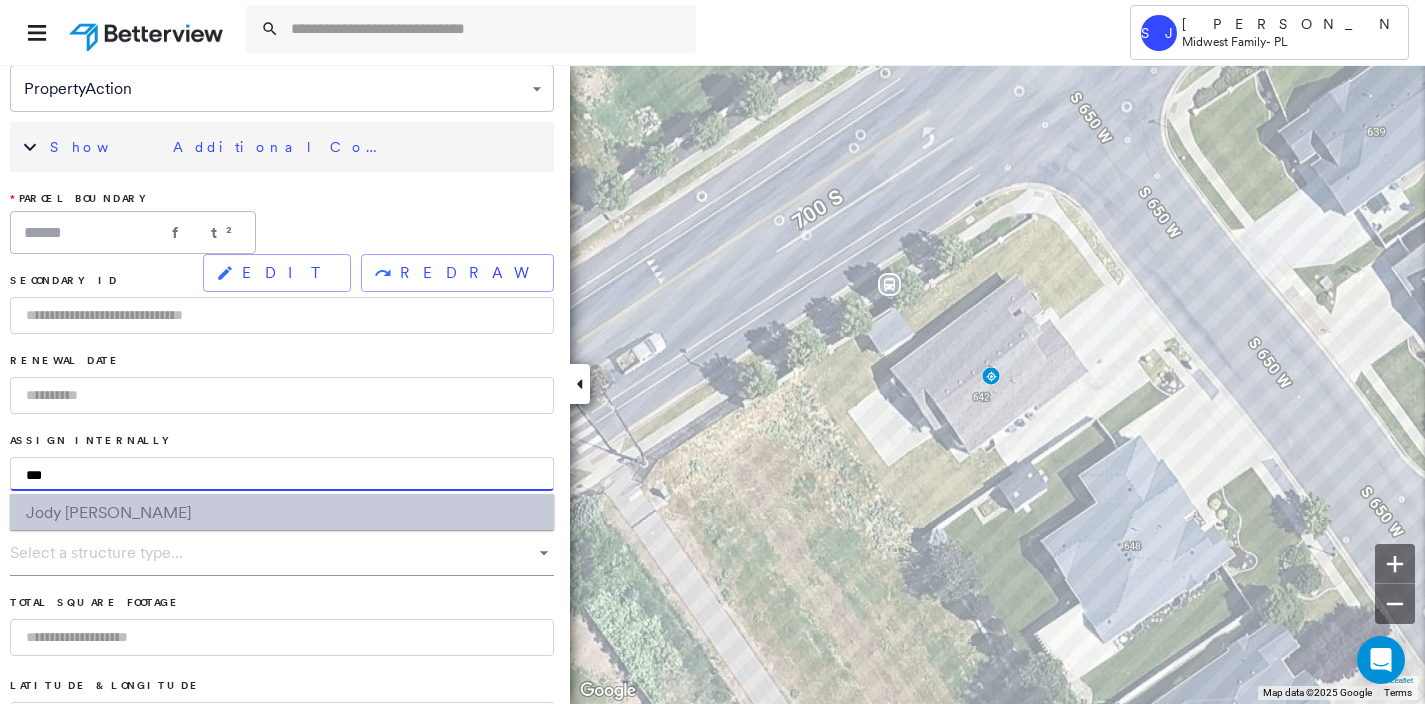 click on "Jod" at bounding box center [39, 512] 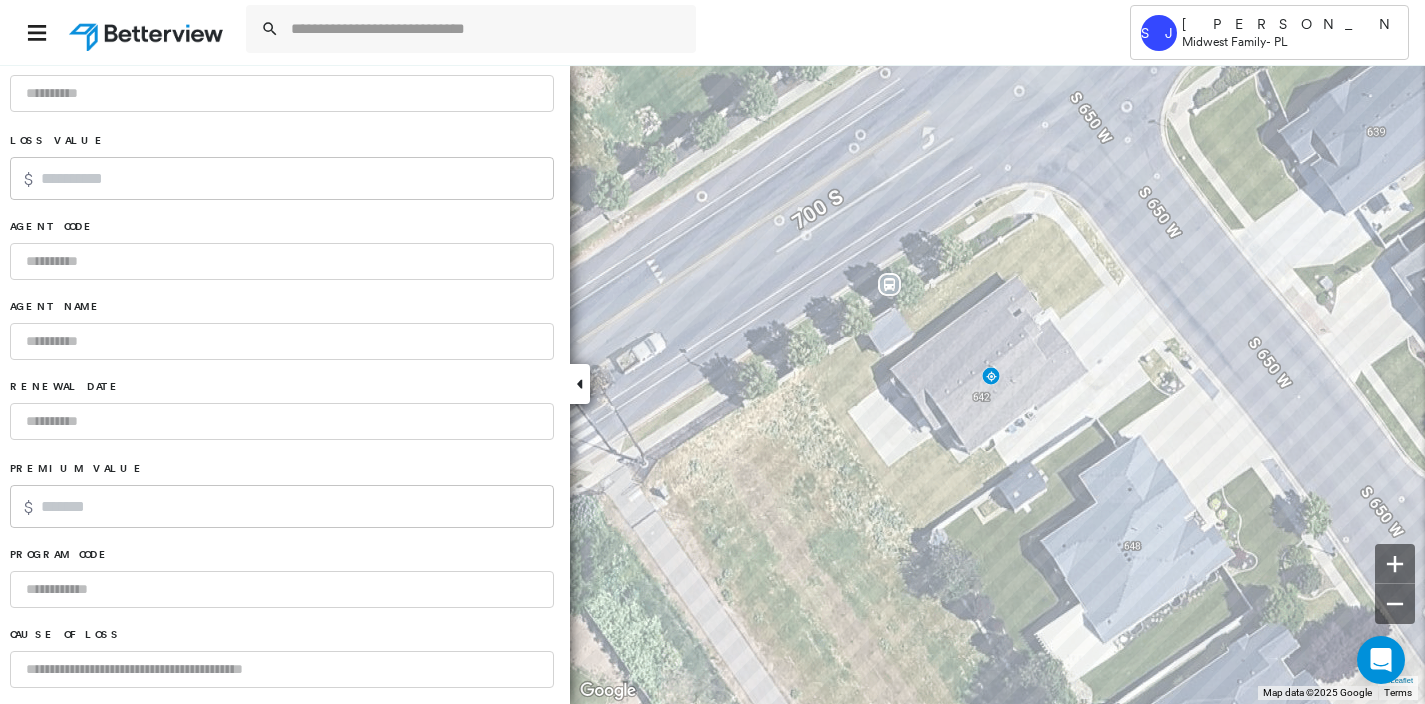 scroll, scrollTop: 1380, scrollLeft: 0, axis: vertical 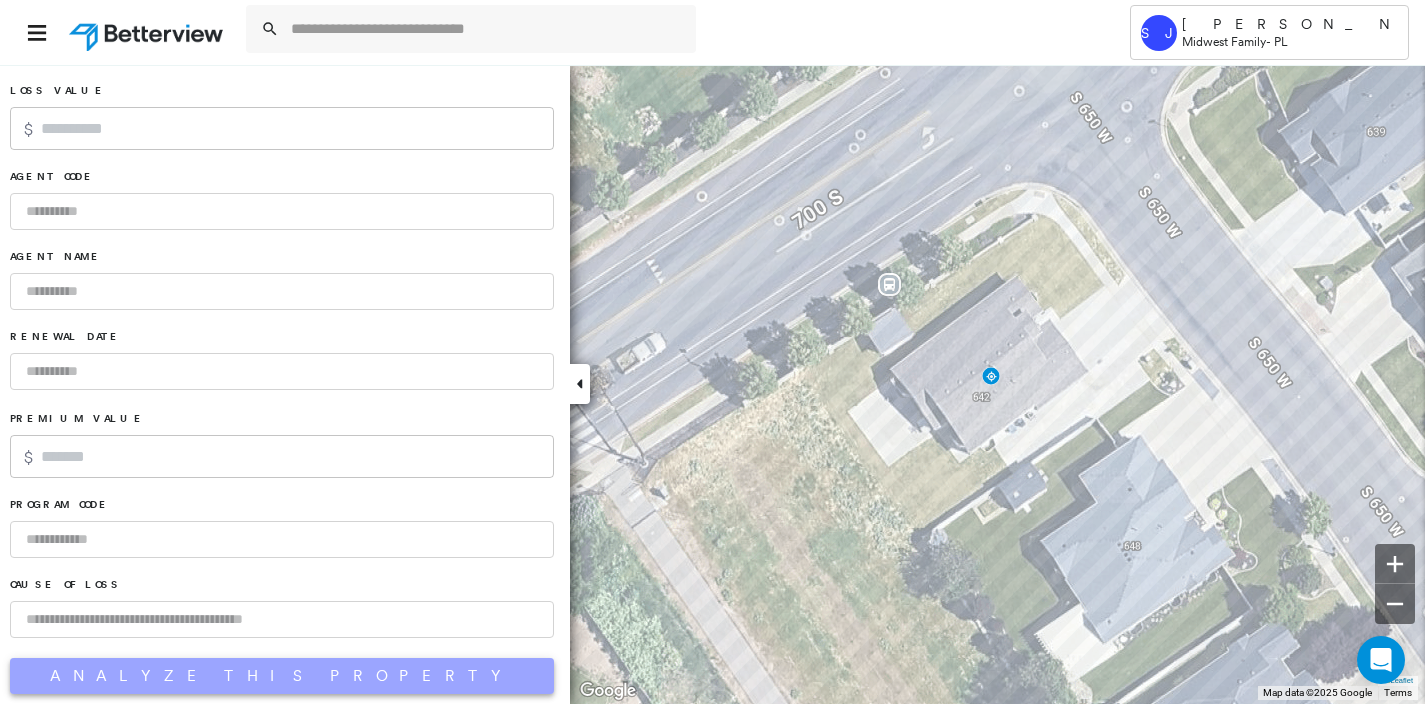 click on "Analyze This Property" at bounding box center [282, 676] 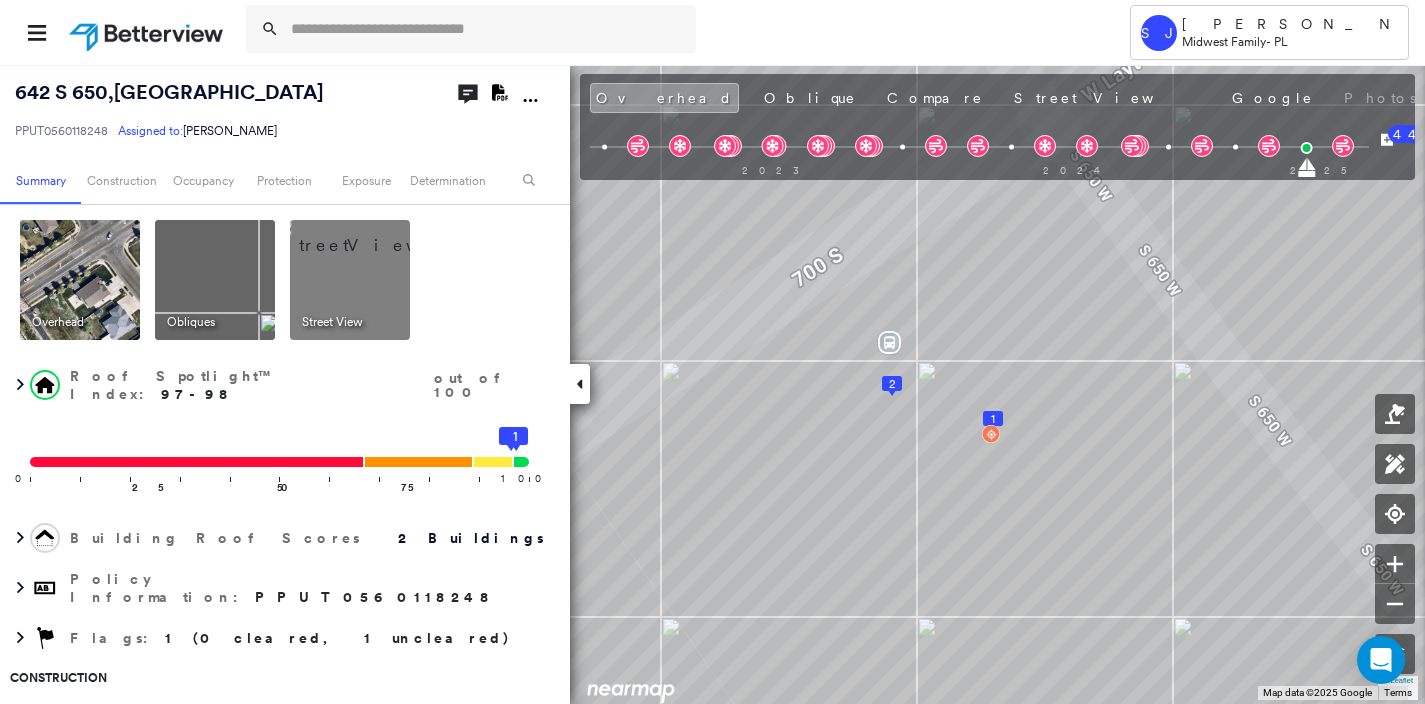 click 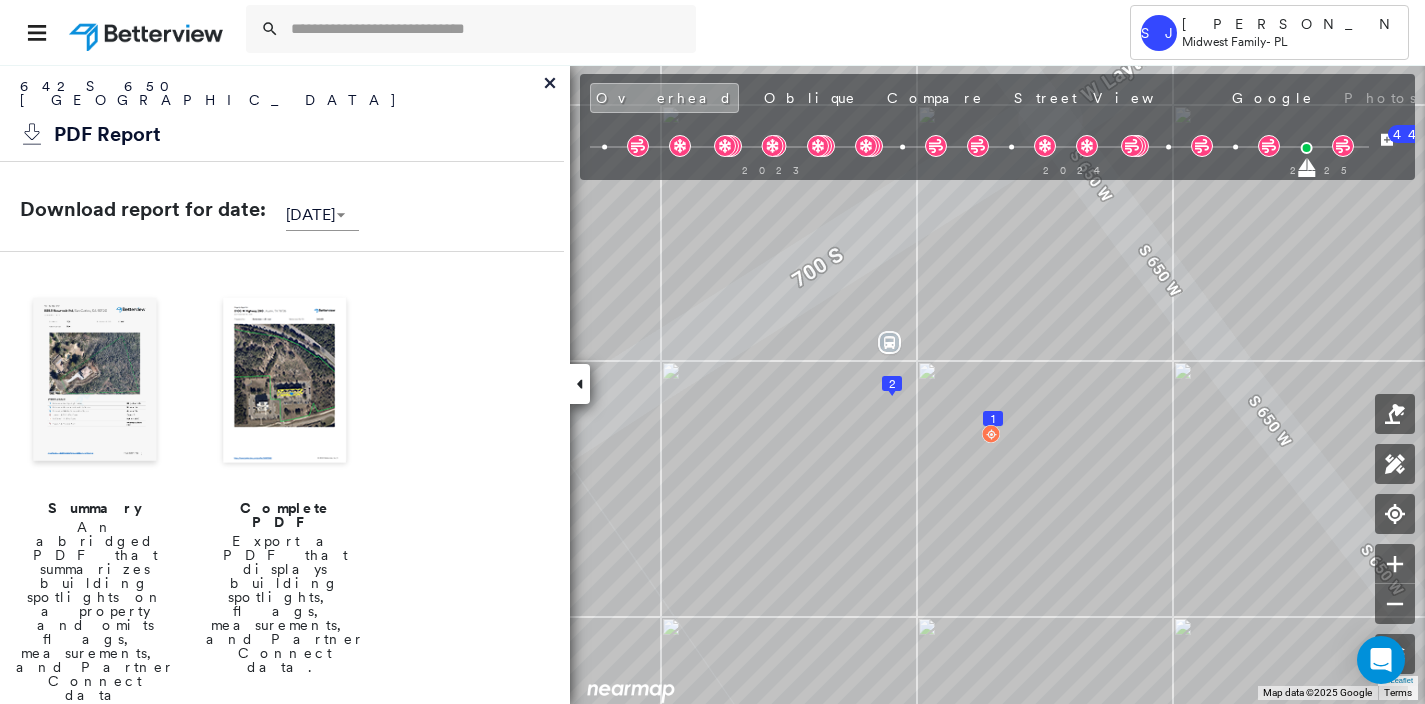 click at bounding box center (285, 382) 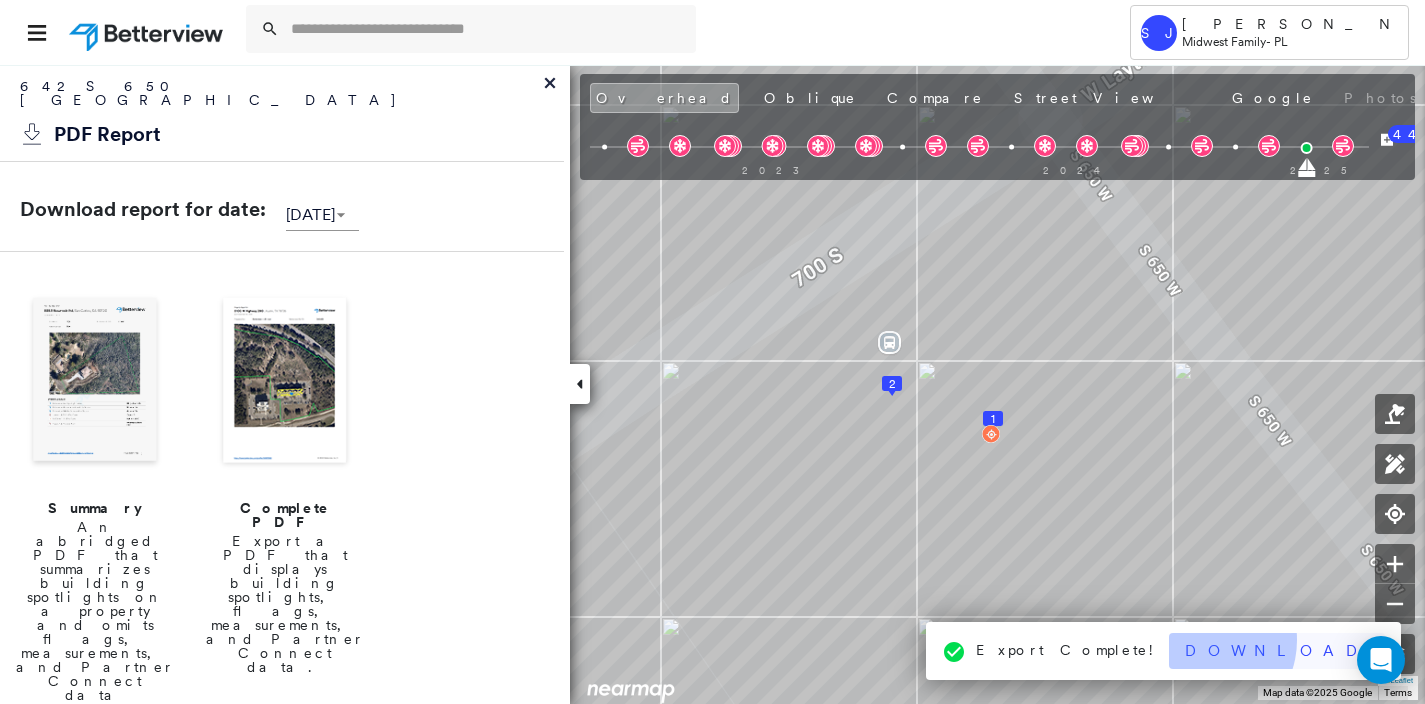 click on "Download" at bounding box center (1277, 651) 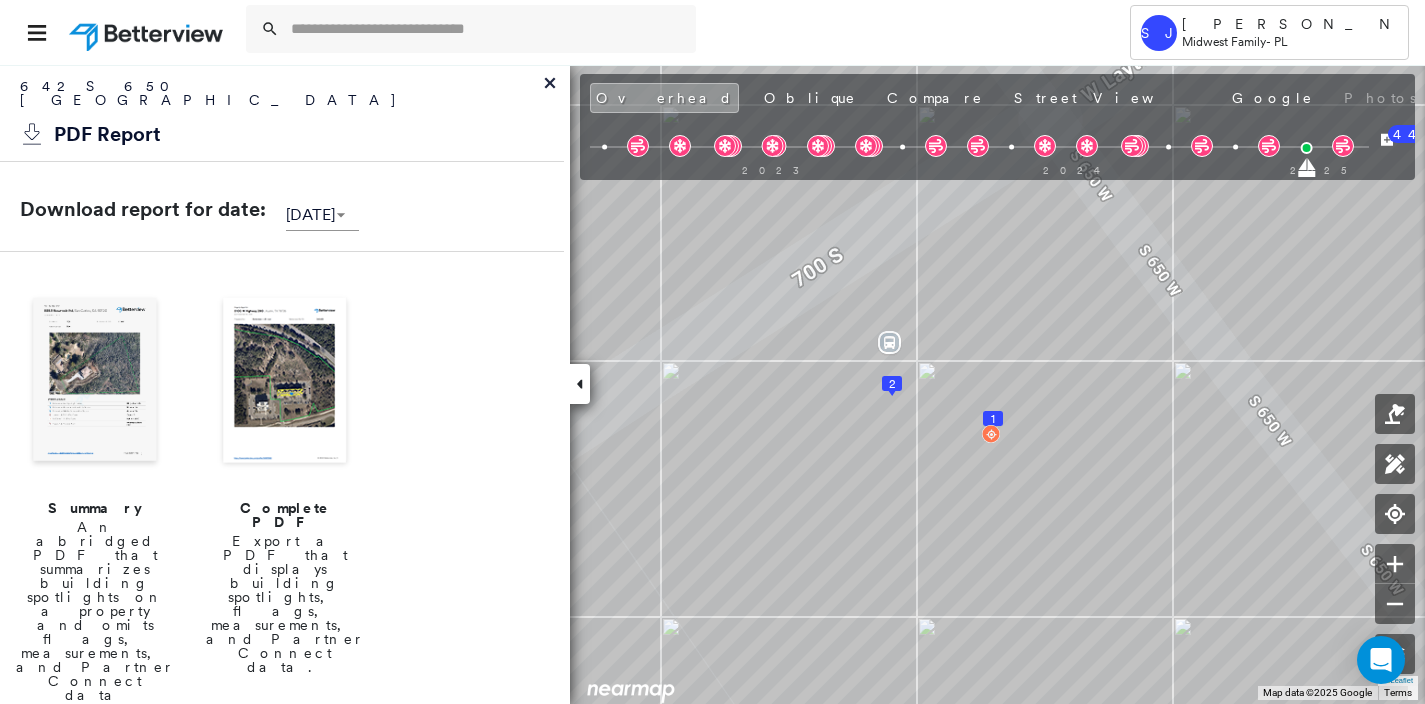 click at bounding box center [148, 32] 